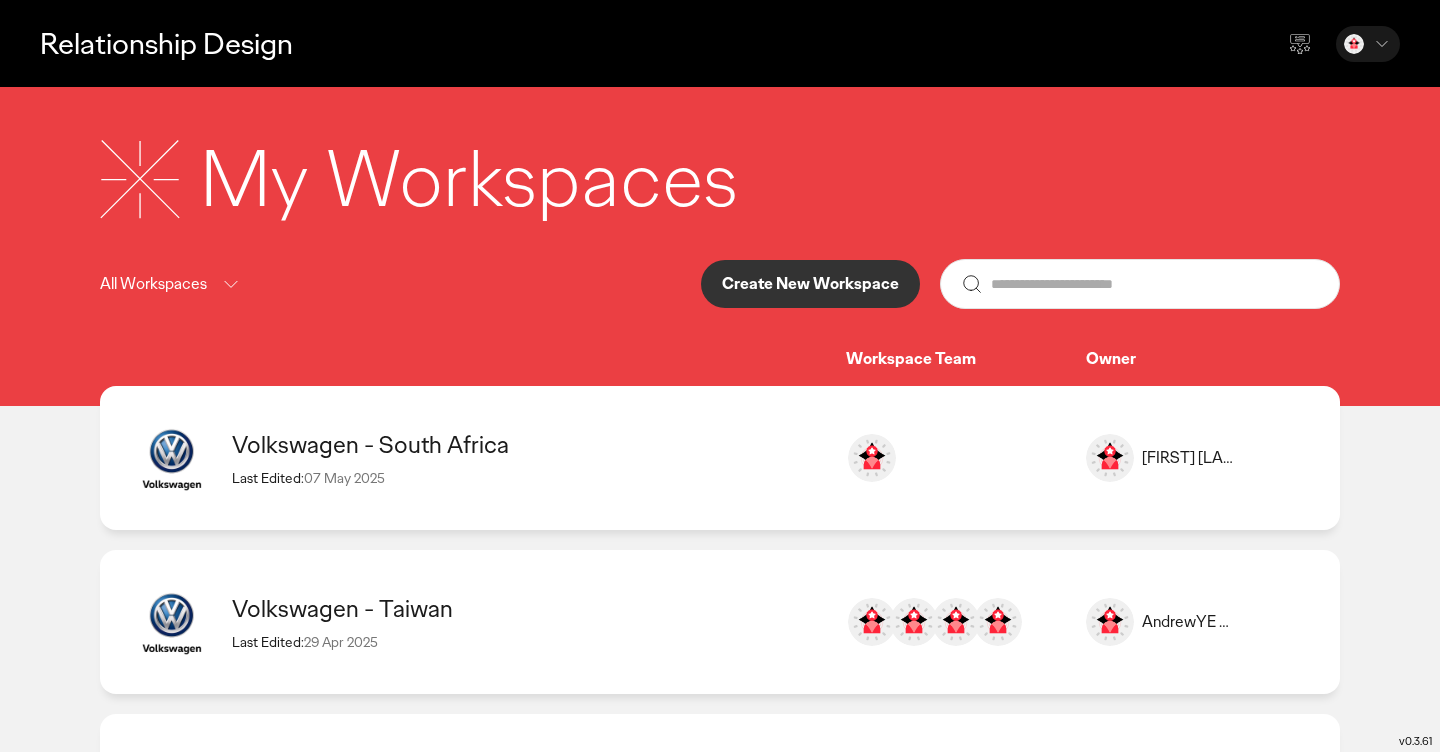 scroll, scrollTop: 146, scrollLeft: 0, axis: vertical 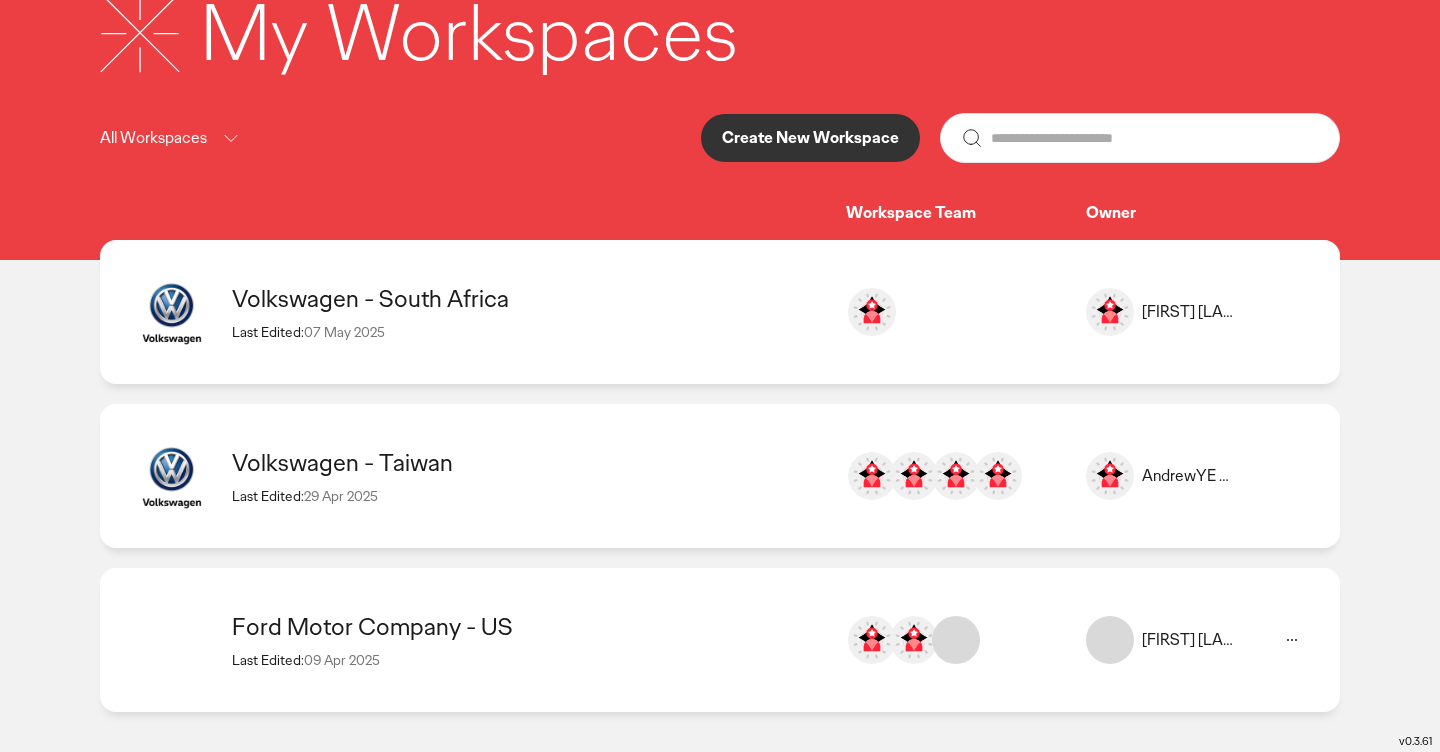 click on "Volkswagen - Taiwan" at bounding box center [529, 462] 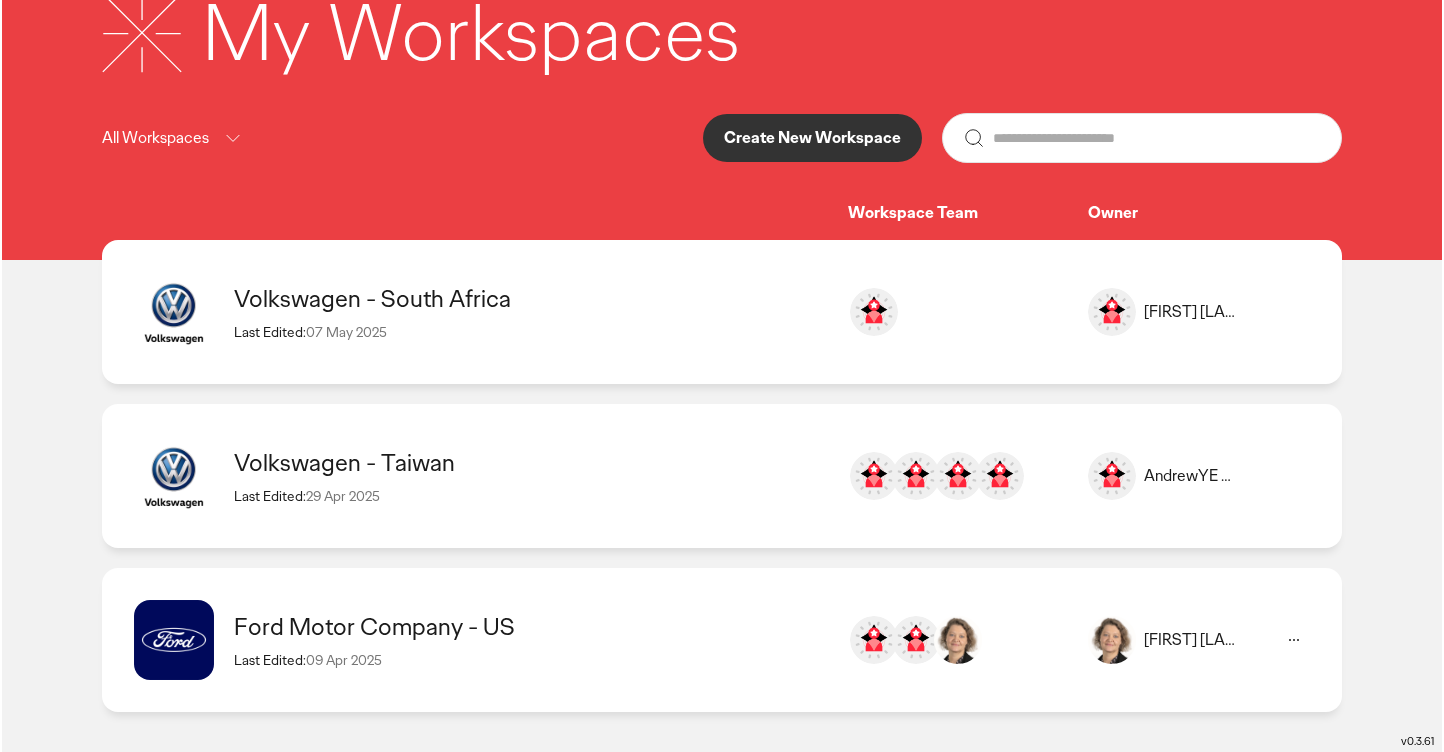 scroll, scrollTop: 0, scrollLeft: 0, axis: both 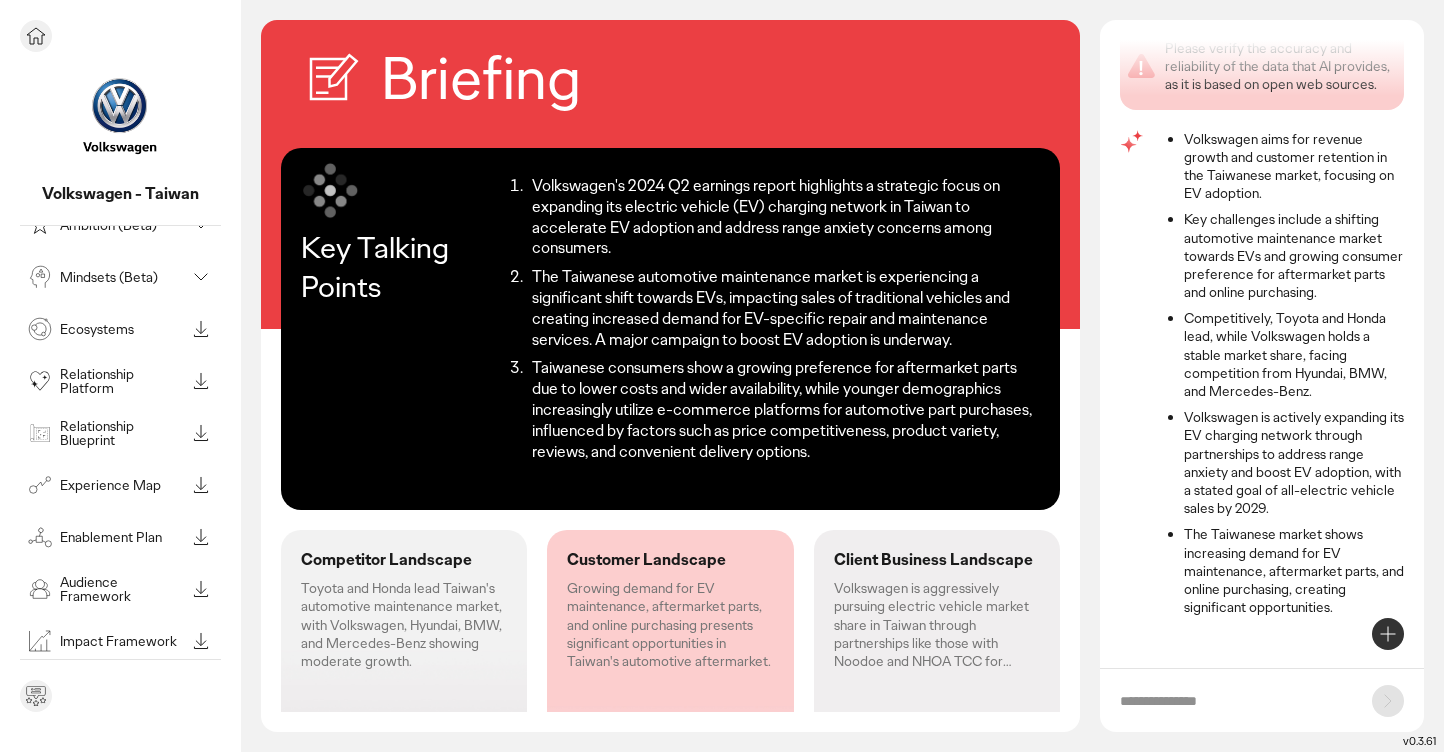 click on "Relationship Platform" at bounding box center (122, 381) 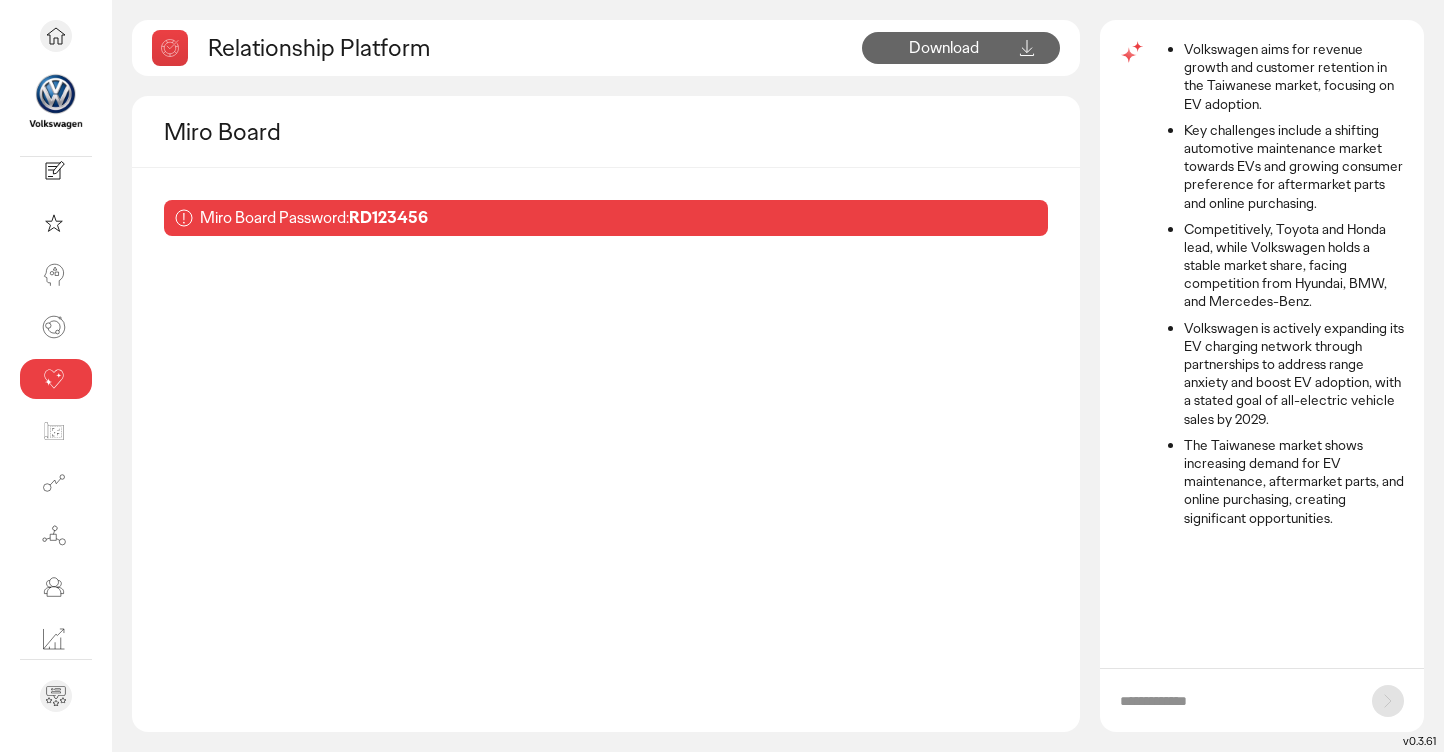 scroll, scrollTop: 47, scrollLeft: 0, axis: vertical 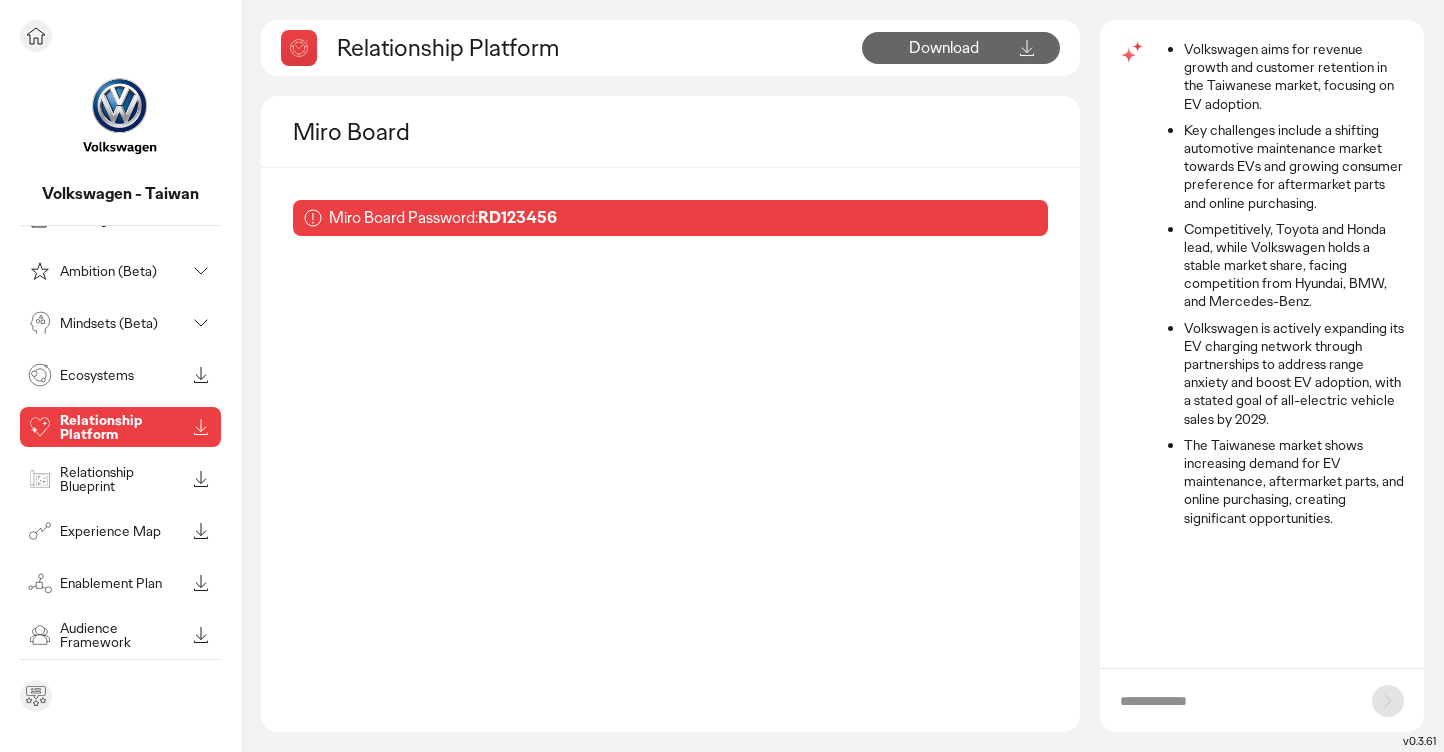 click on "Experience Map" at bounding box center [104, 531] 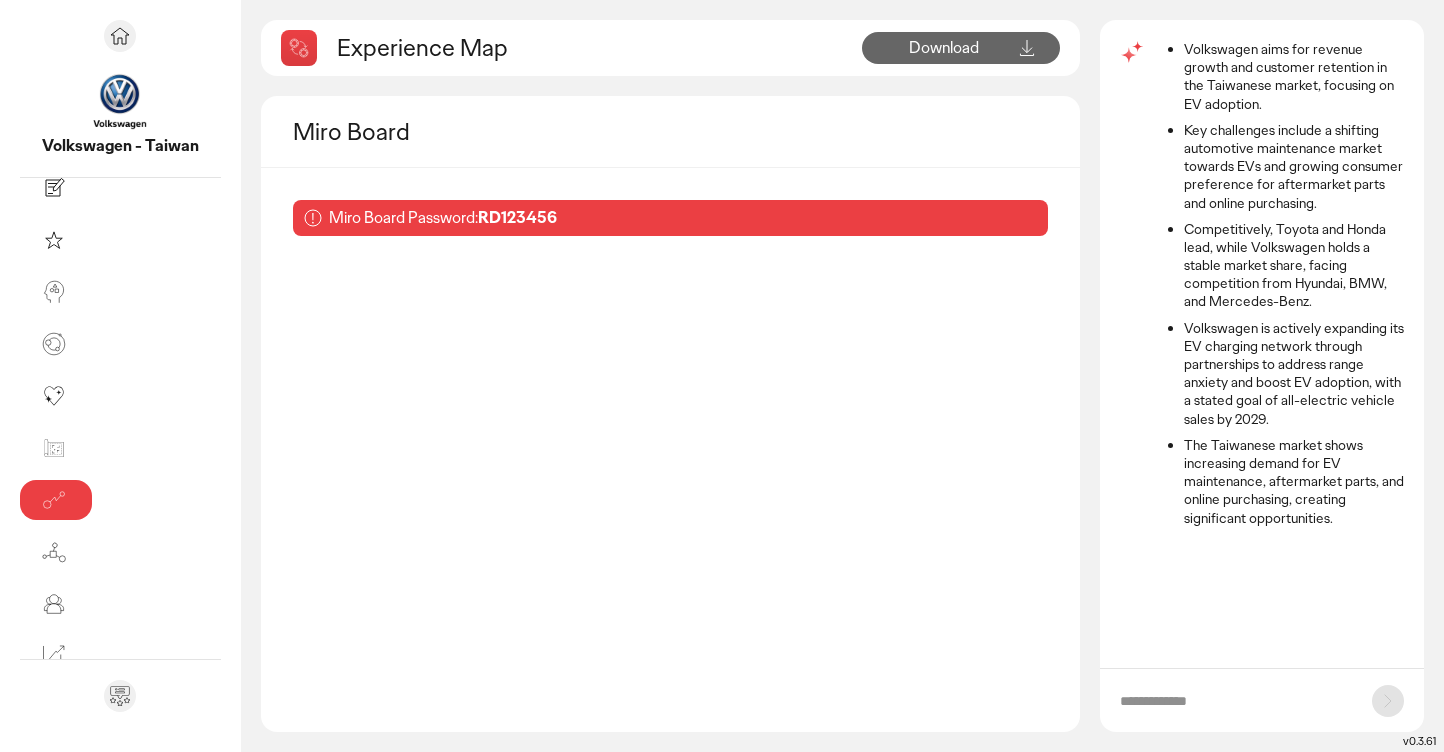 scroll, scrollTop: 26, scrollLeft: 0, axis: vertical 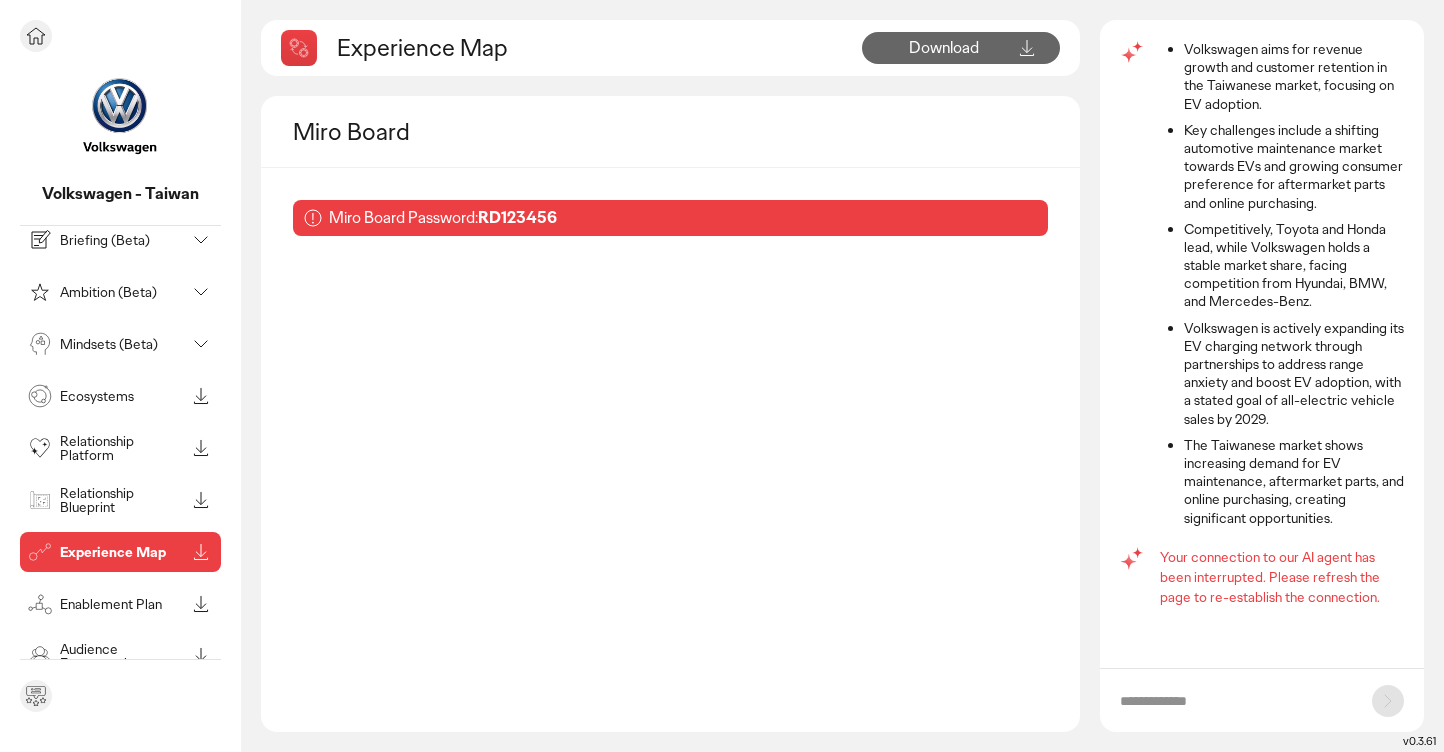 click on "Relationship Blueprint" at bounding box center (122, 500) 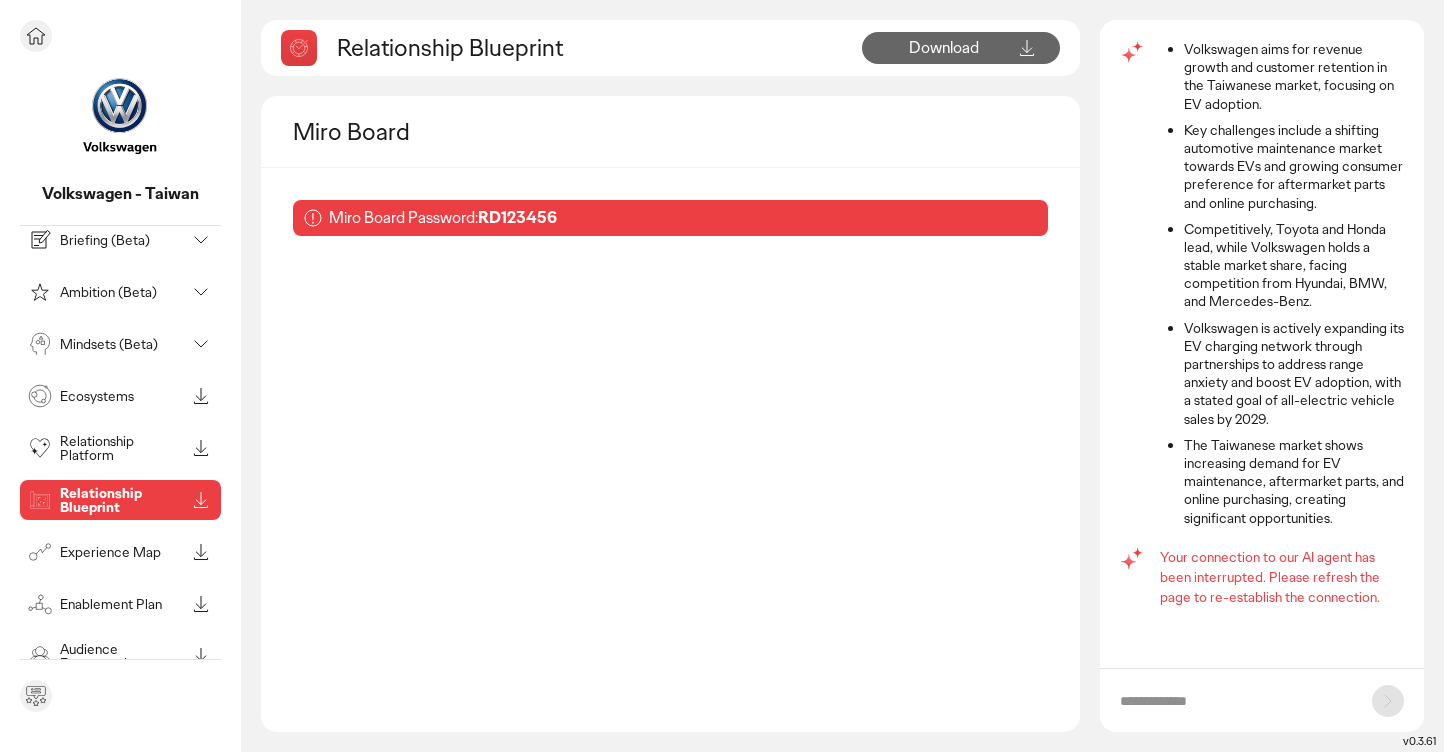 click on "Relationship Platform" at bounding box center (122, 448) 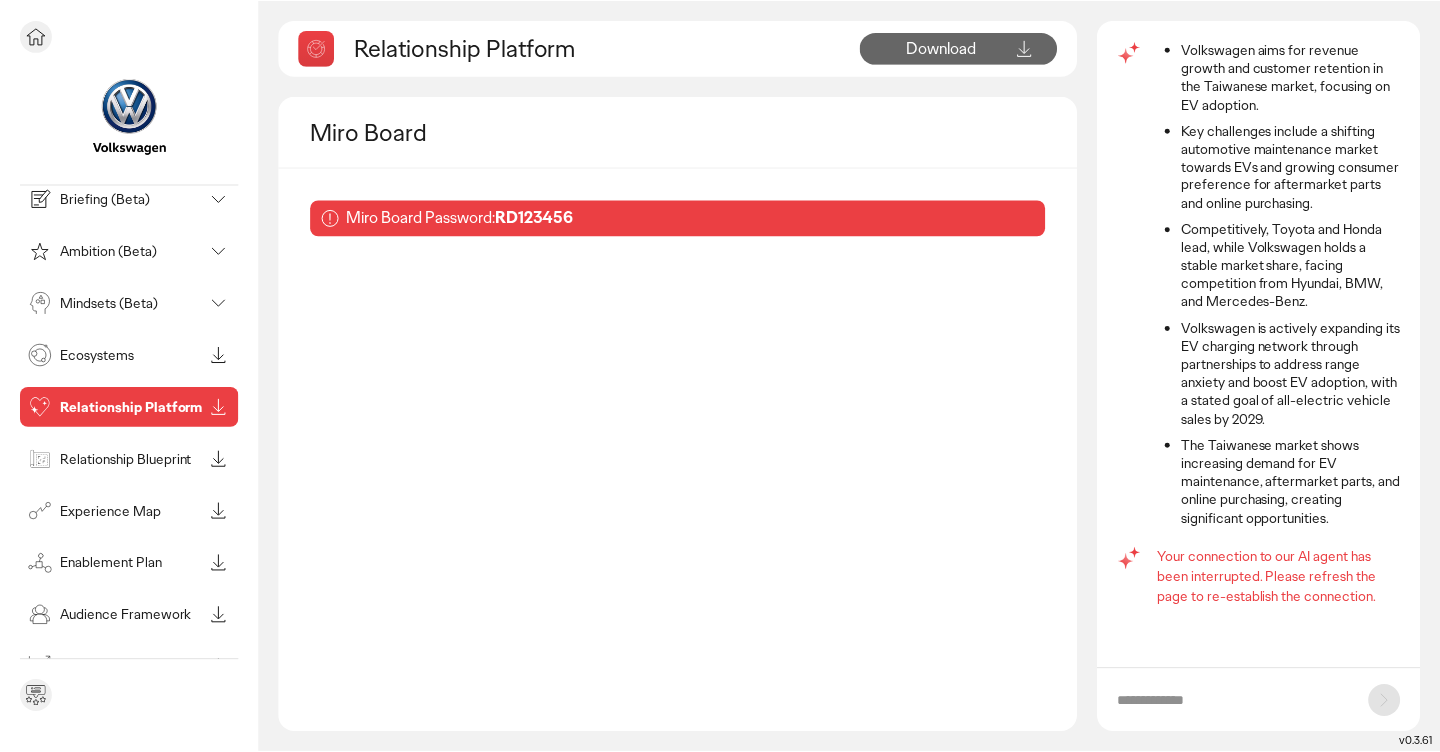 scroll, scrollTop: 0, scrollLeft: 0, axis: both 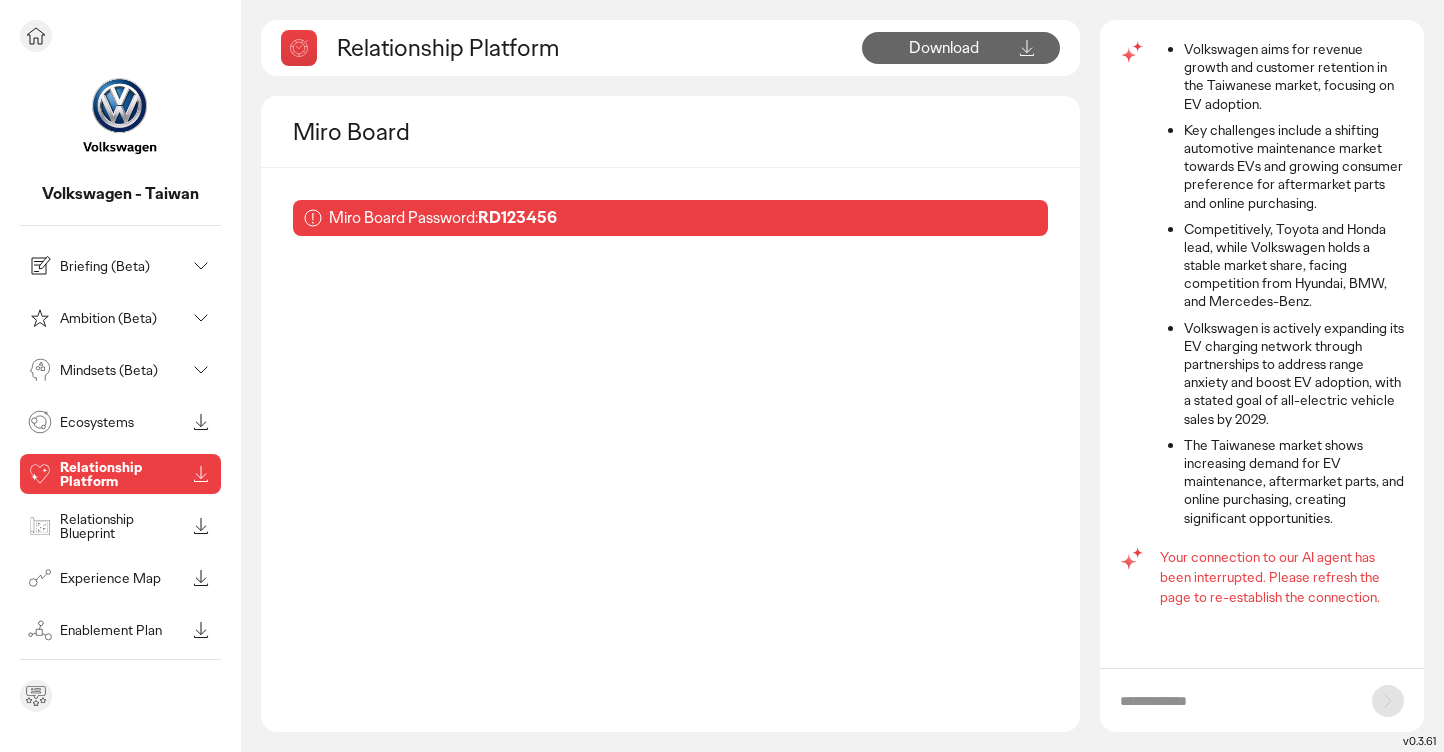 click at bounding box center [36, 36] 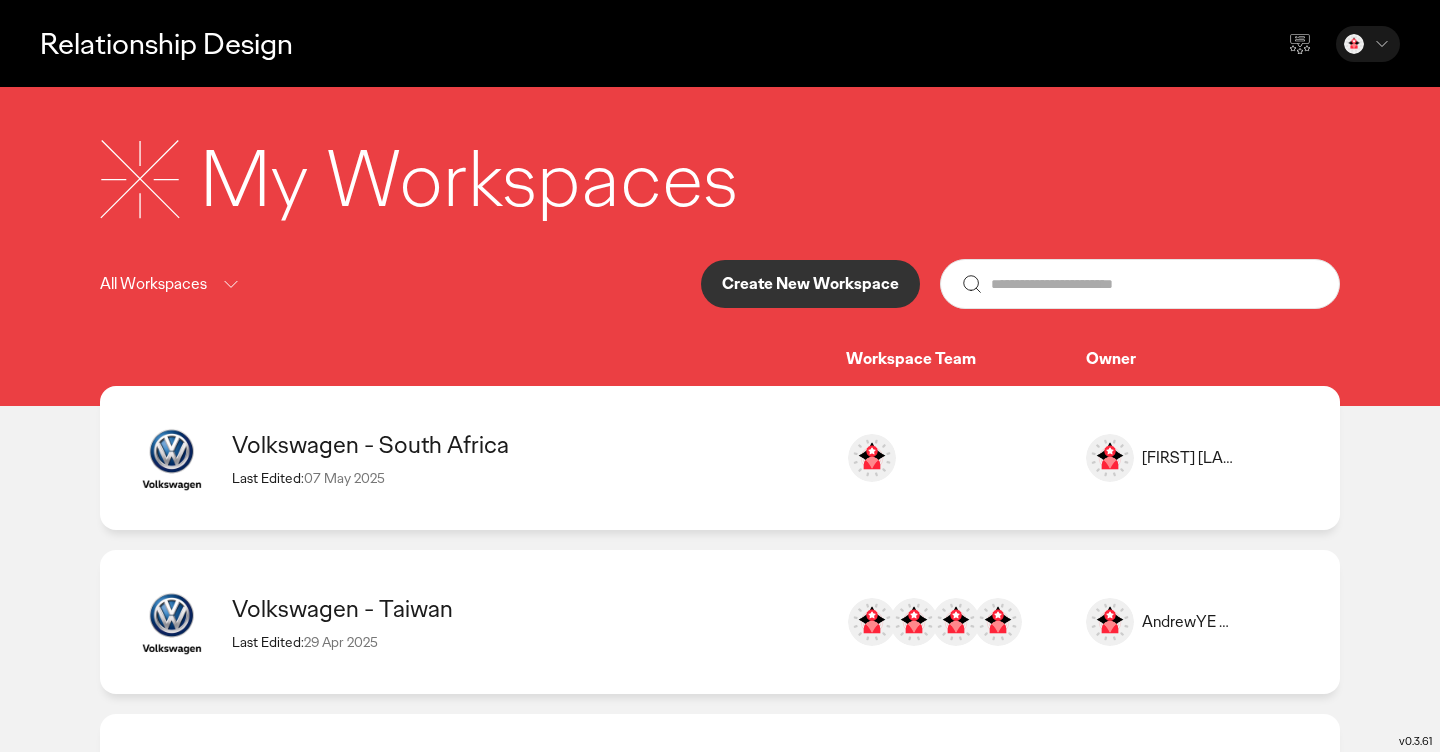 scroll, scrollTop: 146, scrollLeft: 0, axis: vertical 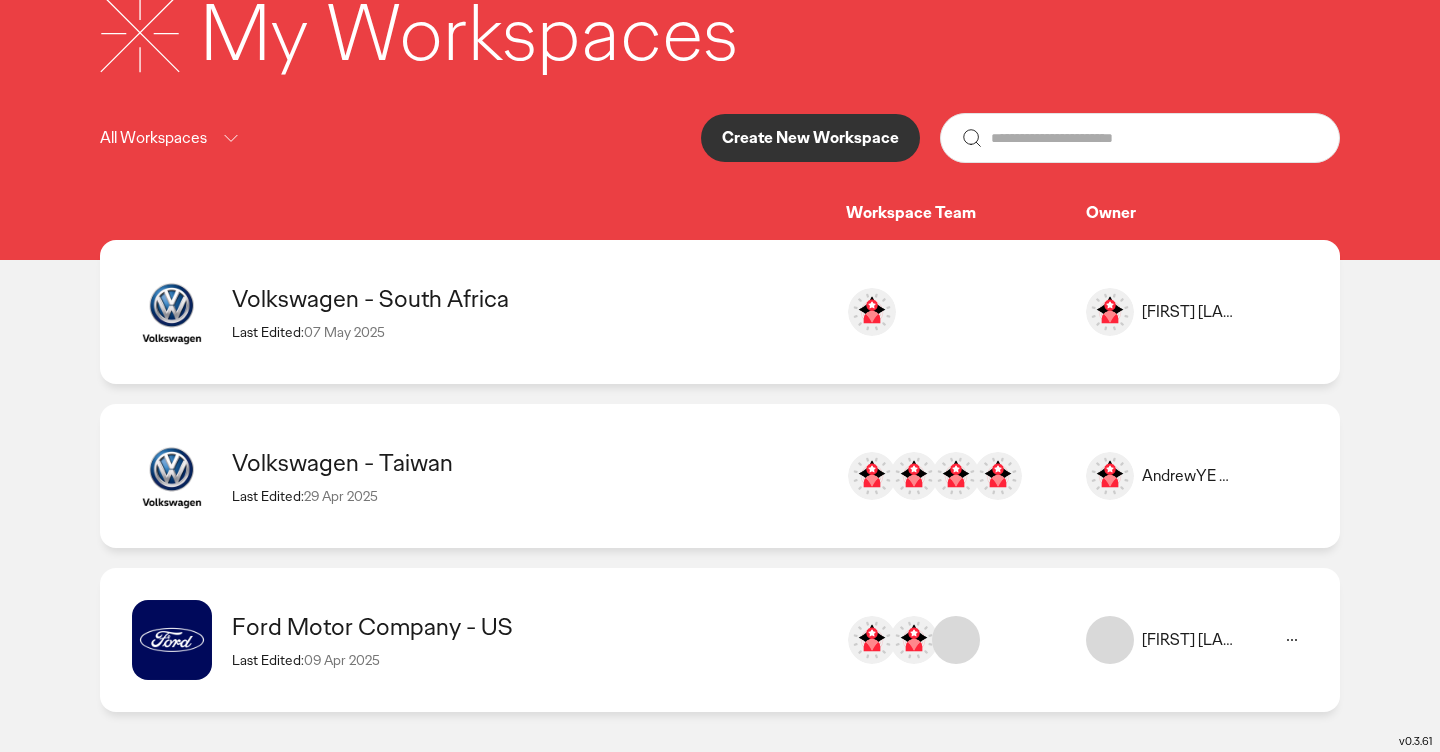 click on "Last Edited: [DATE]" at bounding box center (529, 332) 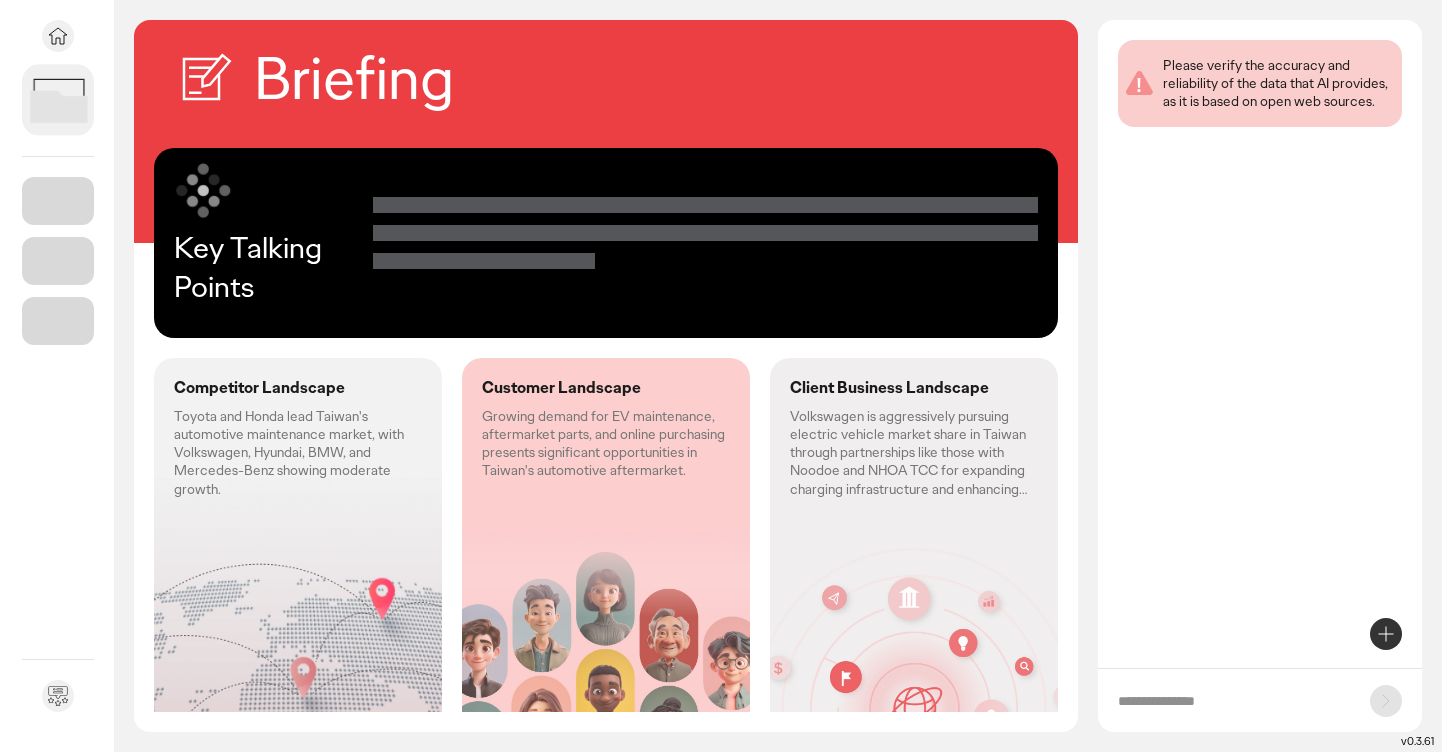 scroll, scrollTop: 0, scrollLeft: 0, axis: both 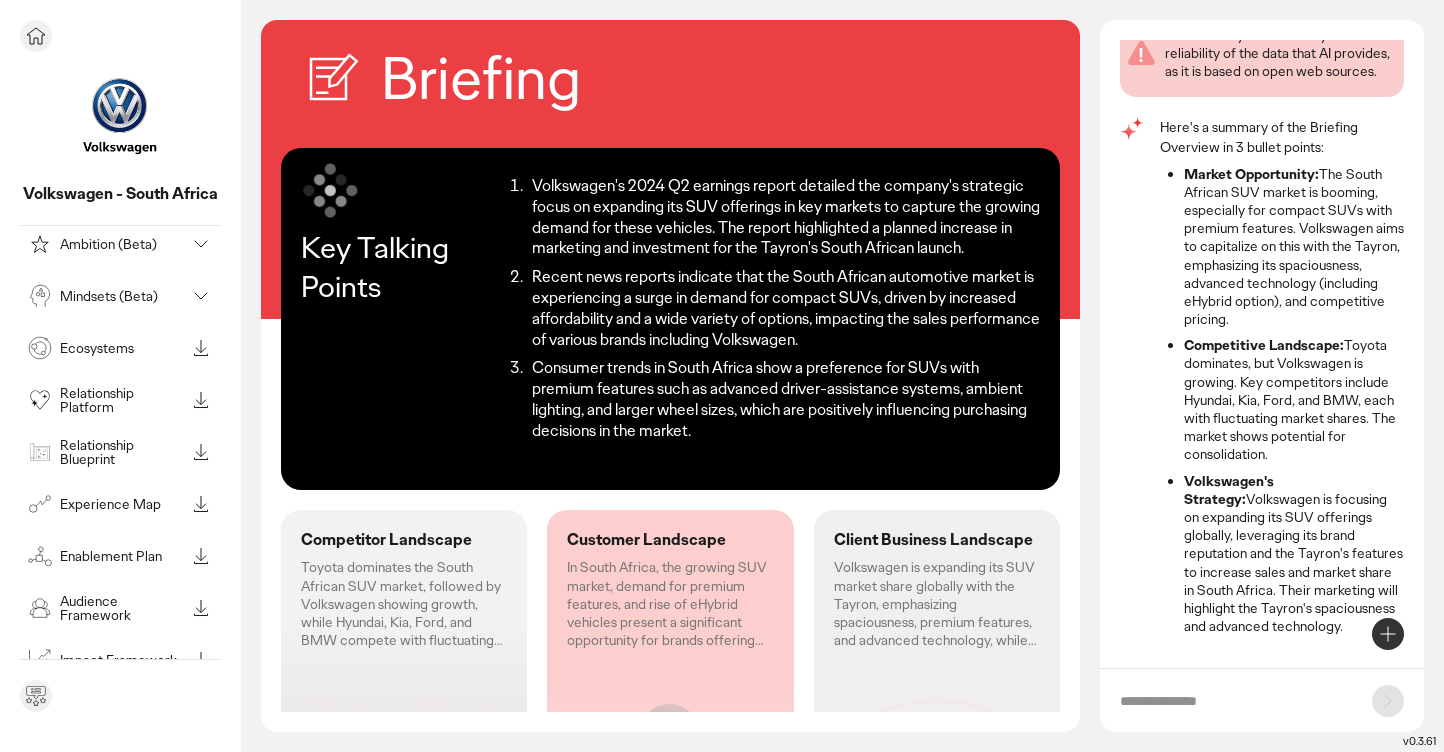 click on "Relationship Platform" at bounding box center (122, 400) 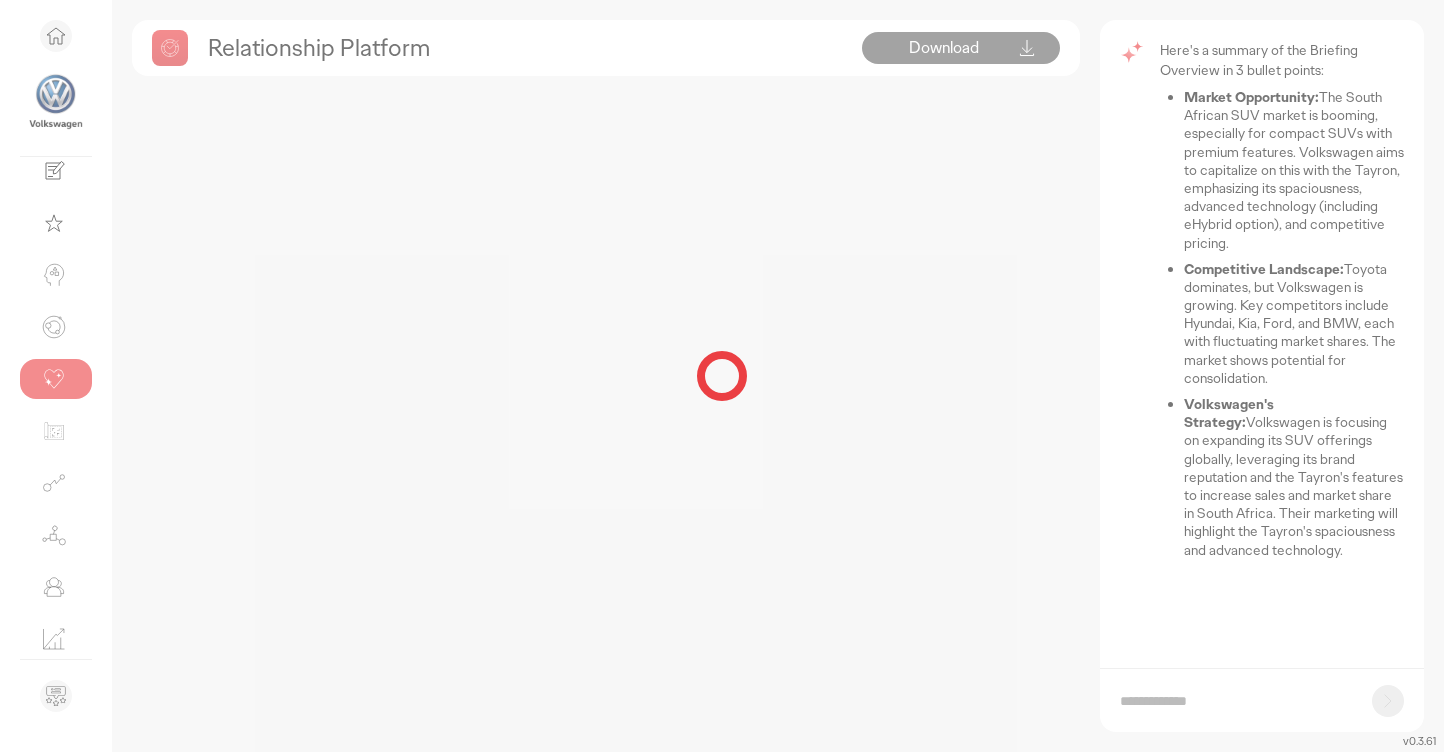 scroll, scrollTop: 26, scrollLeft: 0, axis: vertical 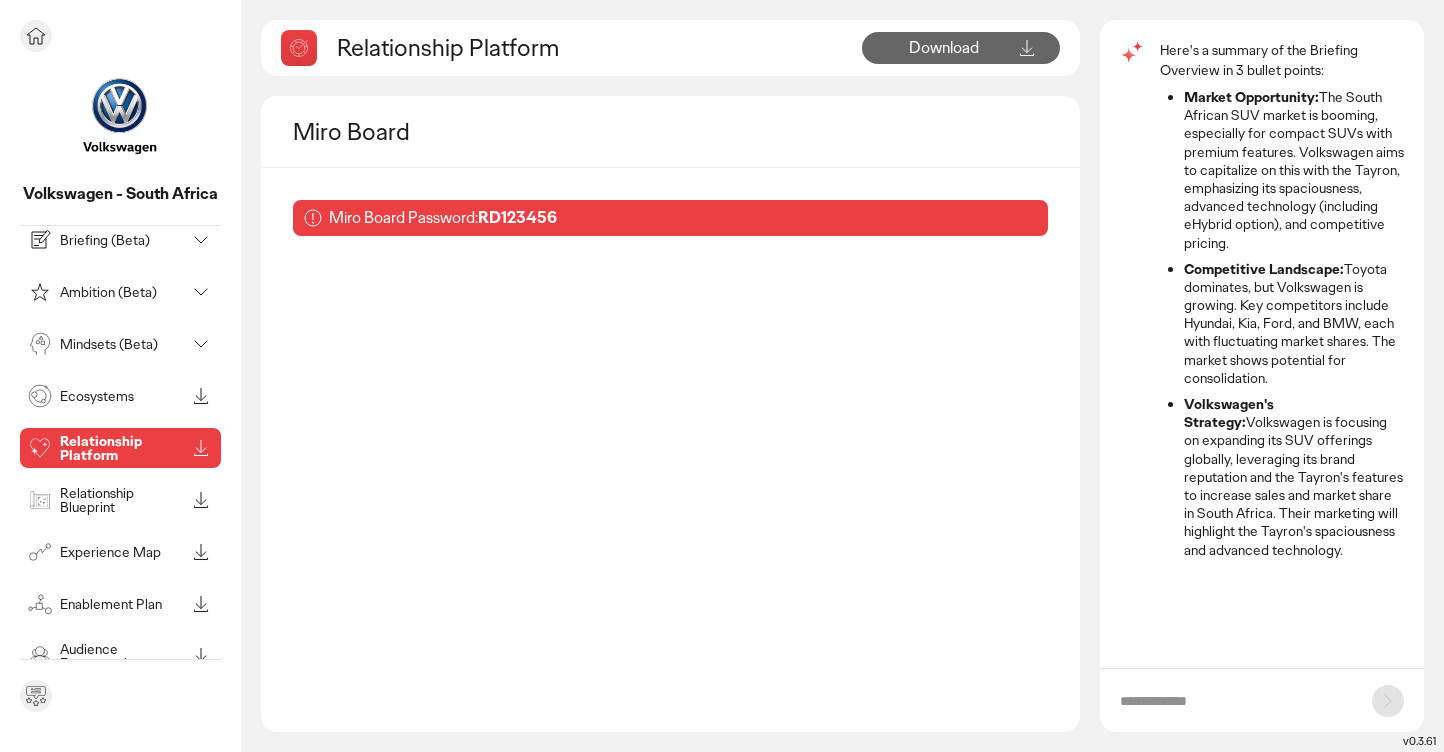 click on "Relationship Blueprint" at bounding box center (122, 500) 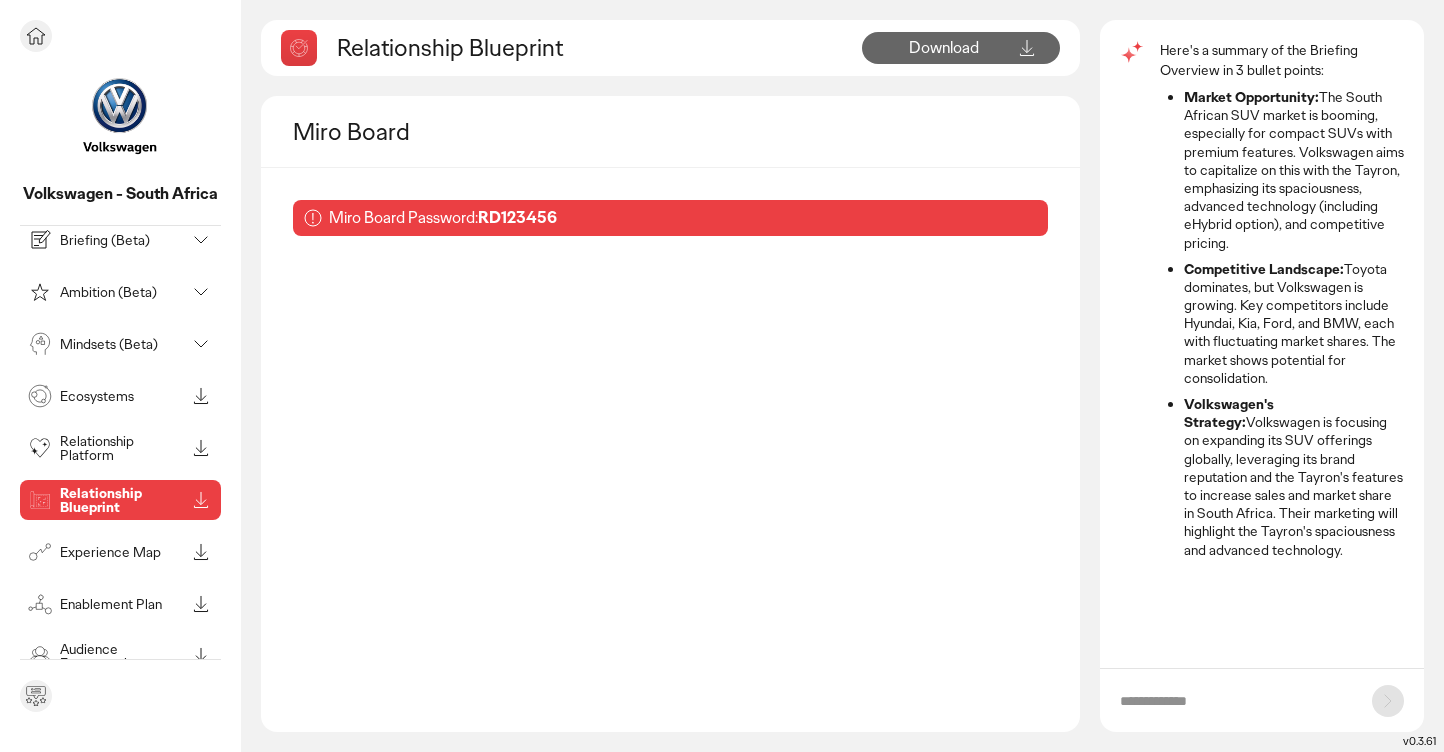 click on "Experience Map" at bounding box center (122, 552) 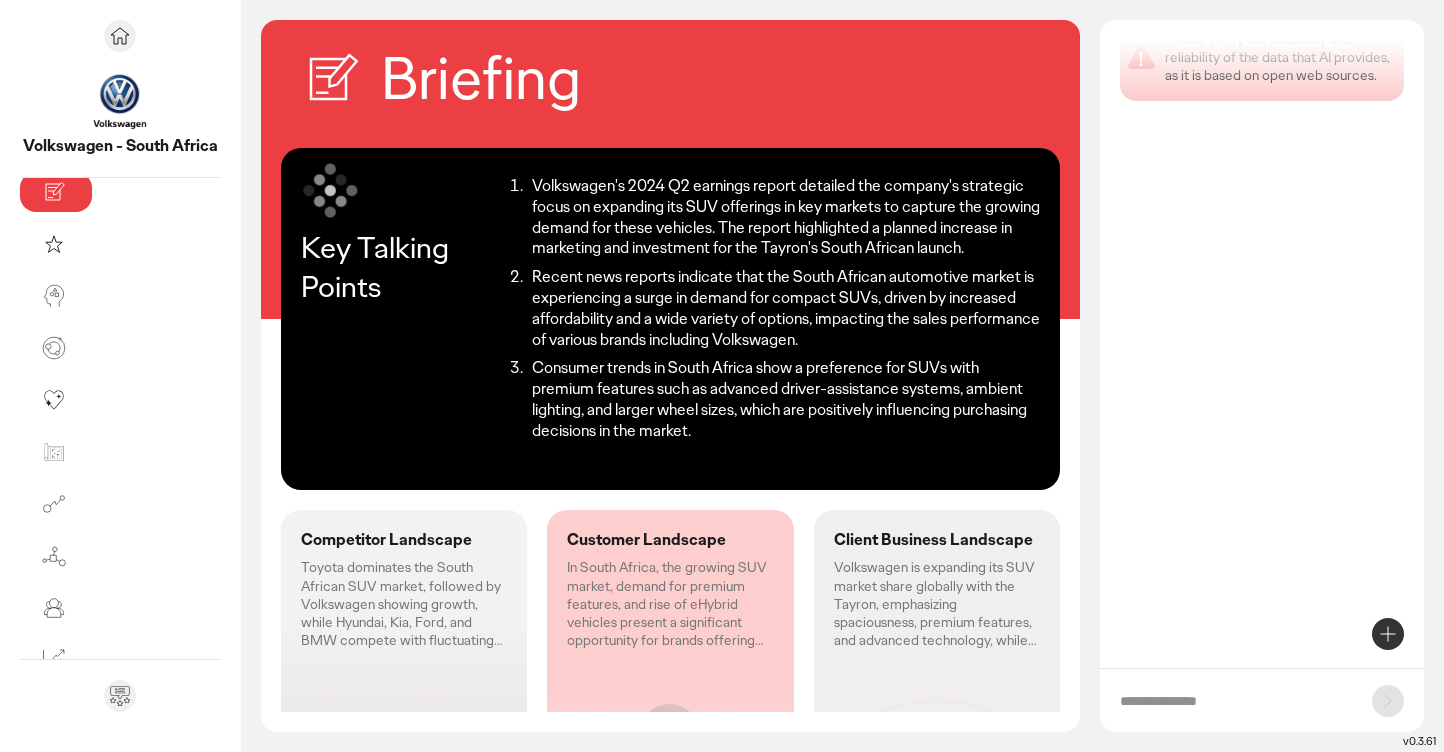 scroll, scrollTop: 94, scrollLeft: 0, axis: vertical 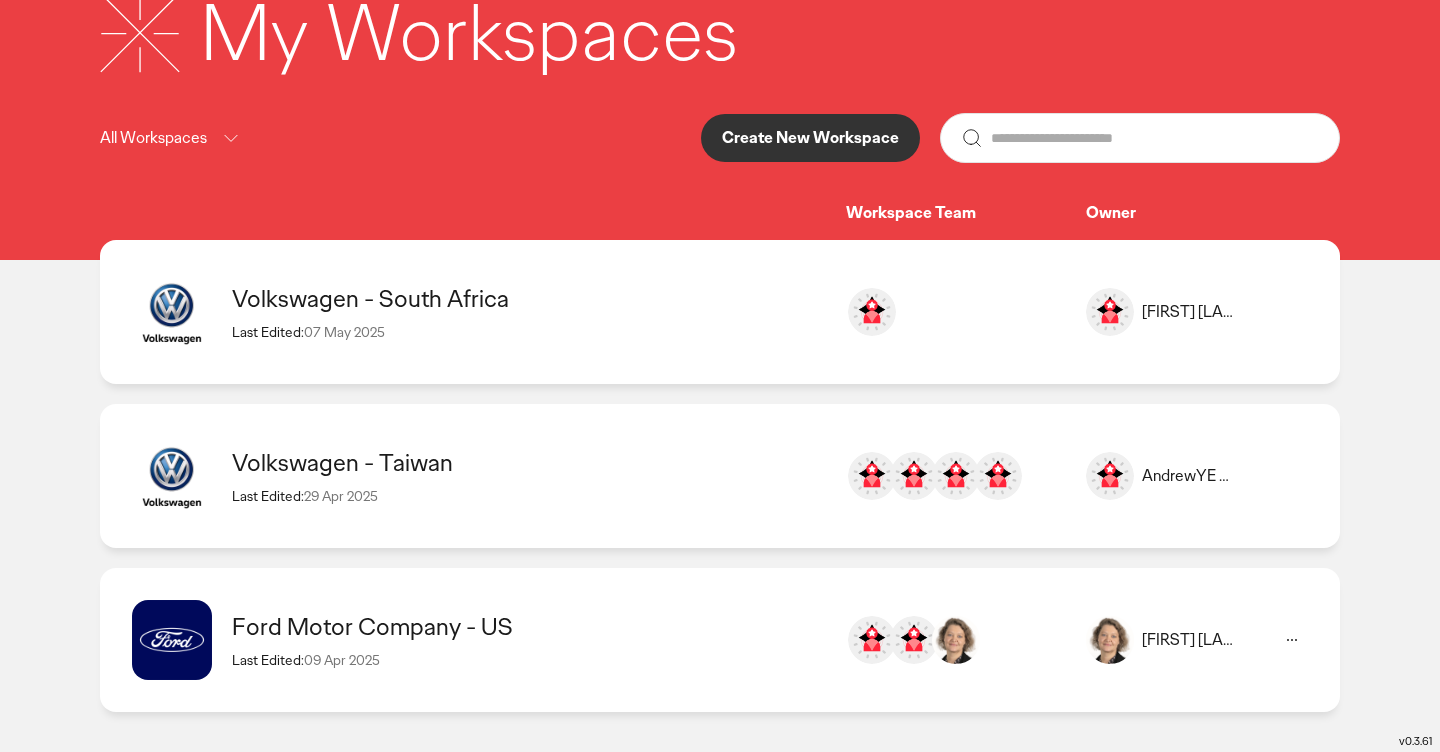click on "Ford Motor Company - US" at bounding box center [529, 626] 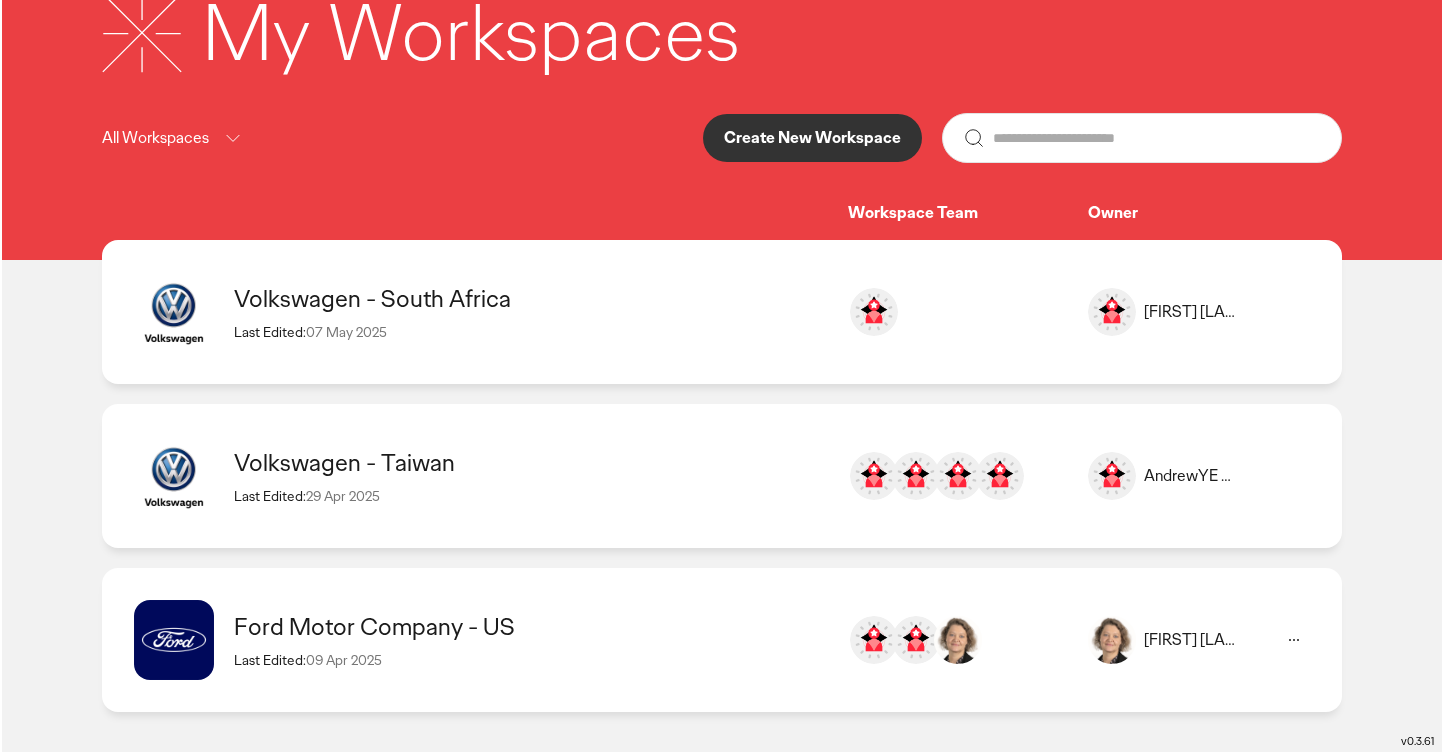 scroll, scrollTop: 0, scrollLeft: 0, axis: both 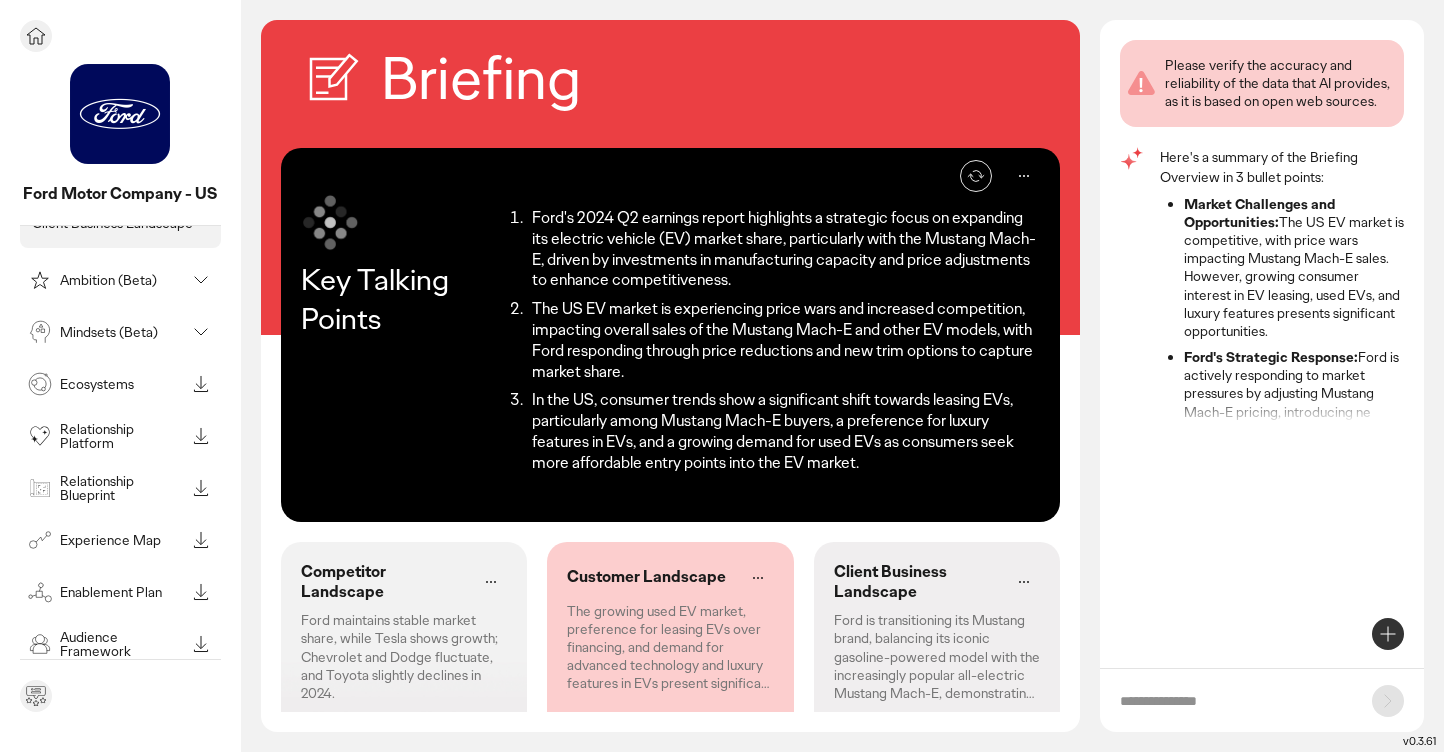 click on "Experience Map" at bounding box center [104, 540] 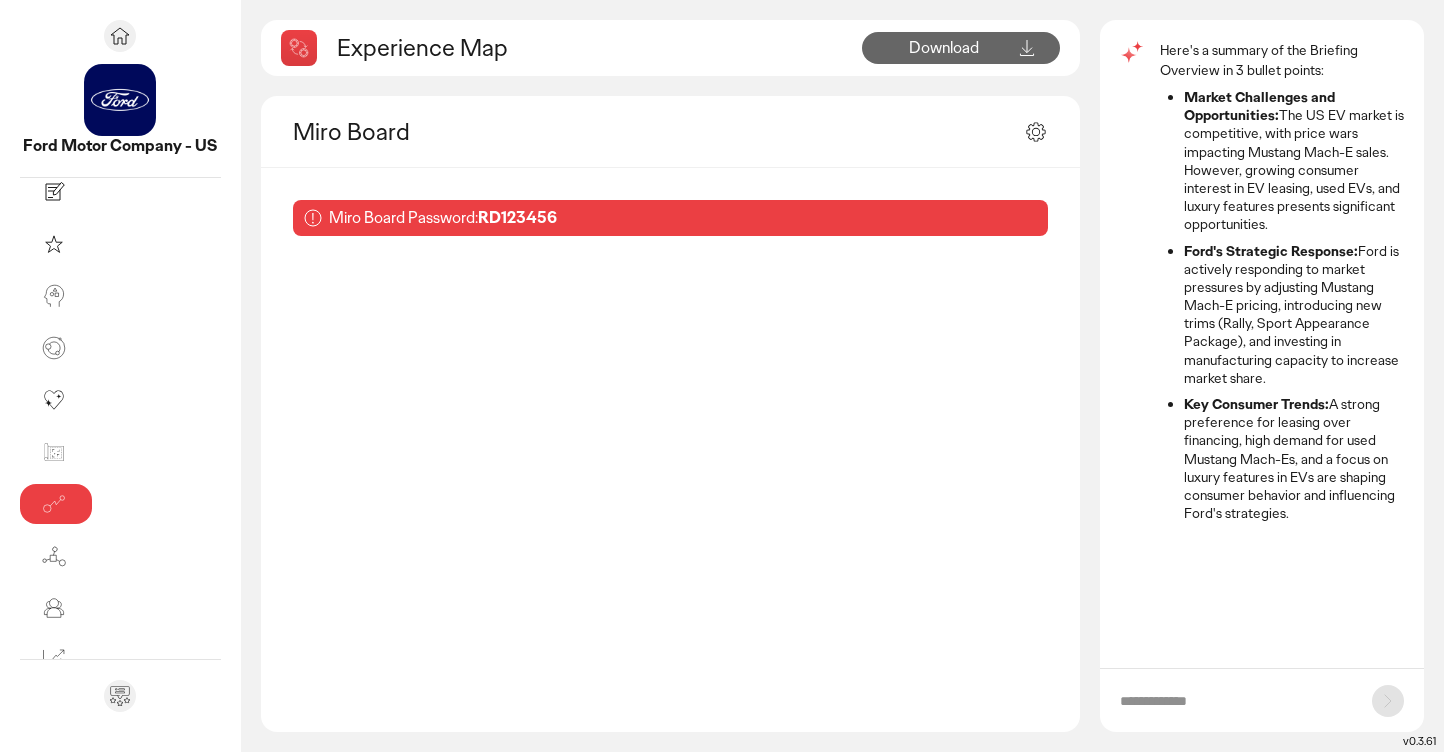 scroll, scrollTop: 26, scrollLeft: 0, axis: vertical 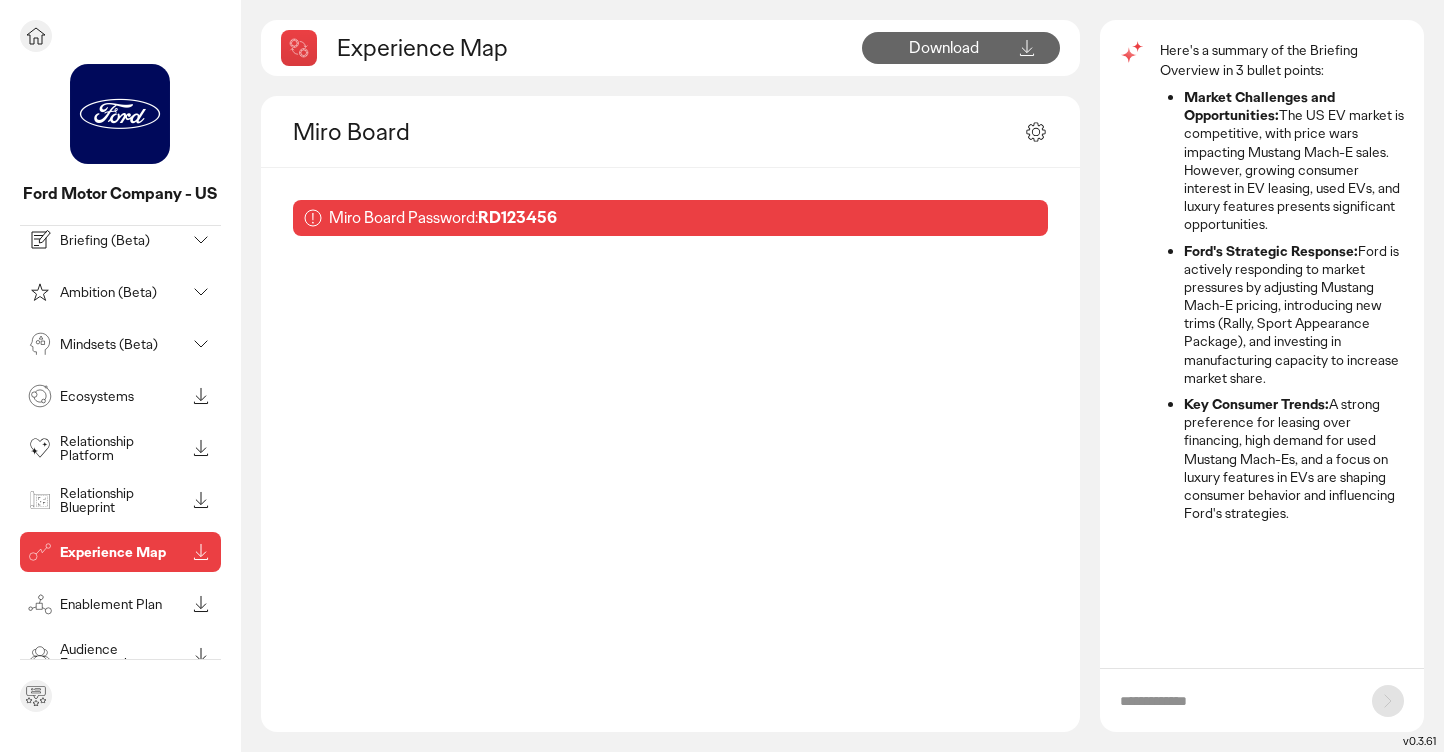 click on "Relationship Blueprint" at bounding box center (122, 500) 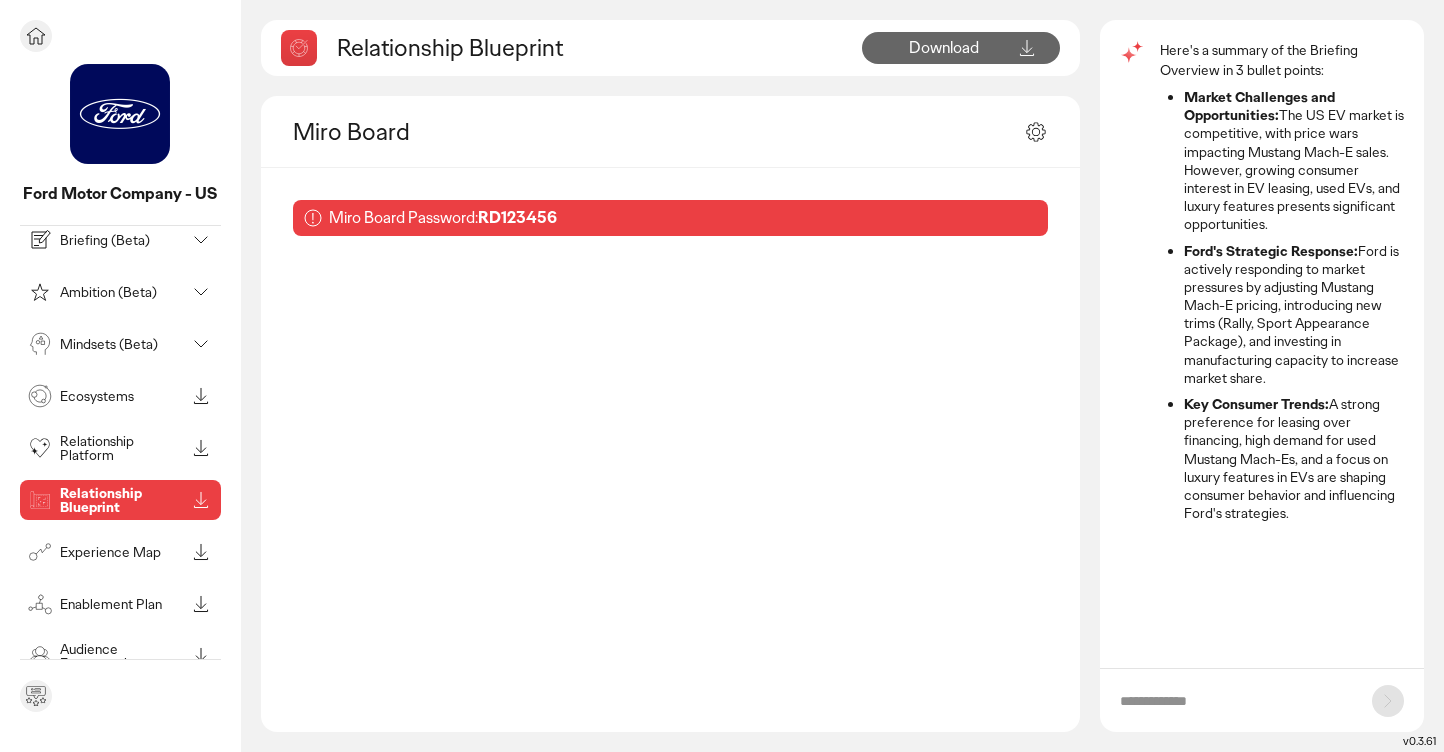 click on "Relationship Platform" at bounding box center [122, 448] 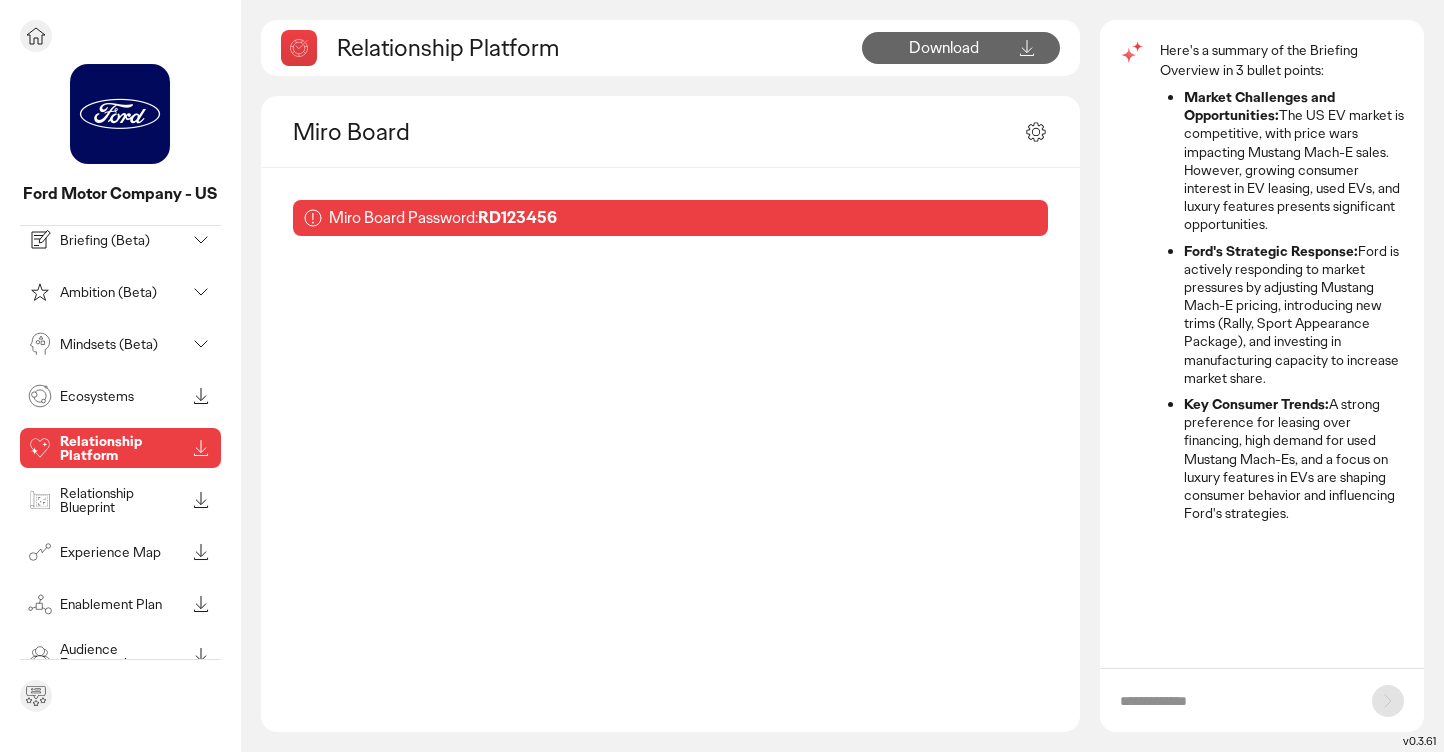 scroll, scrollTop: 131, scrollLeft: 0, axis: vertical 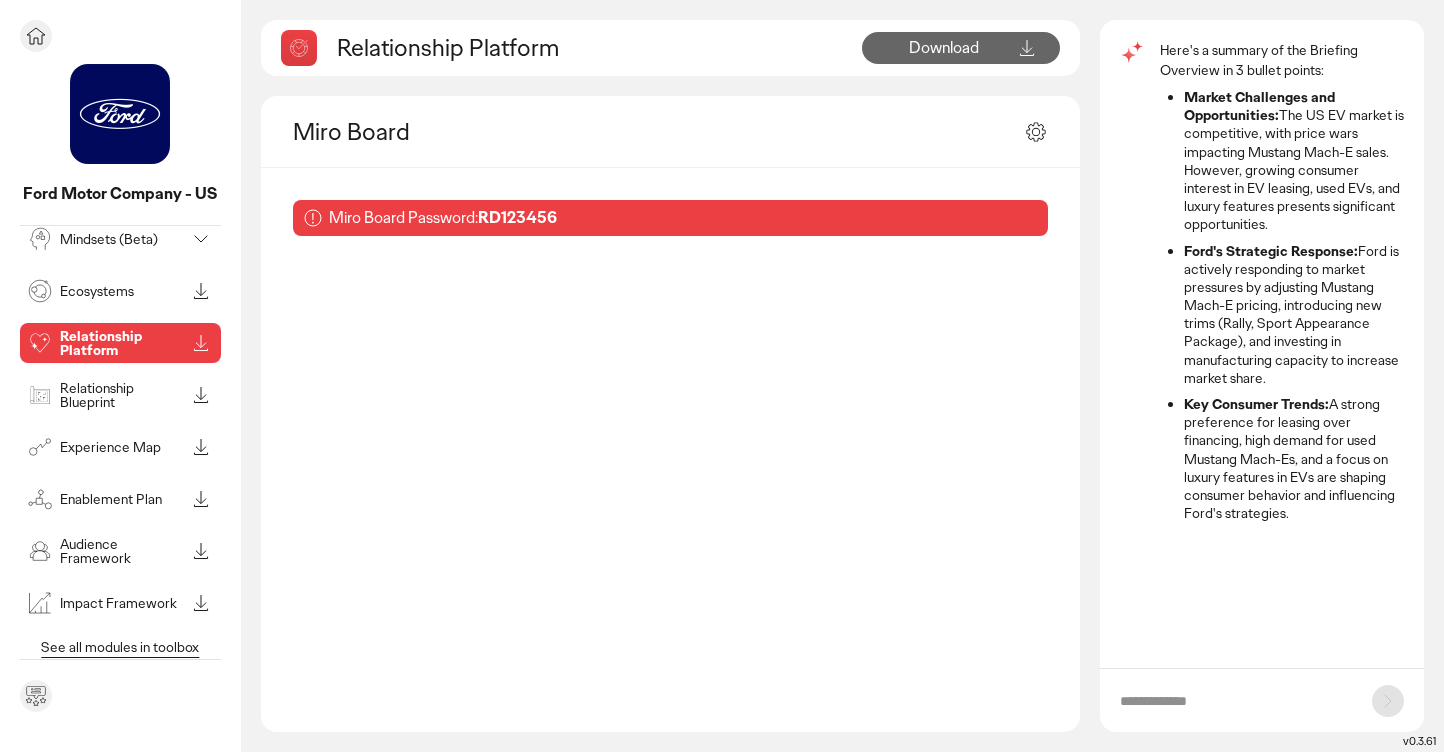 click on "See all modules in toolbox" at bounding box center (120, 647) 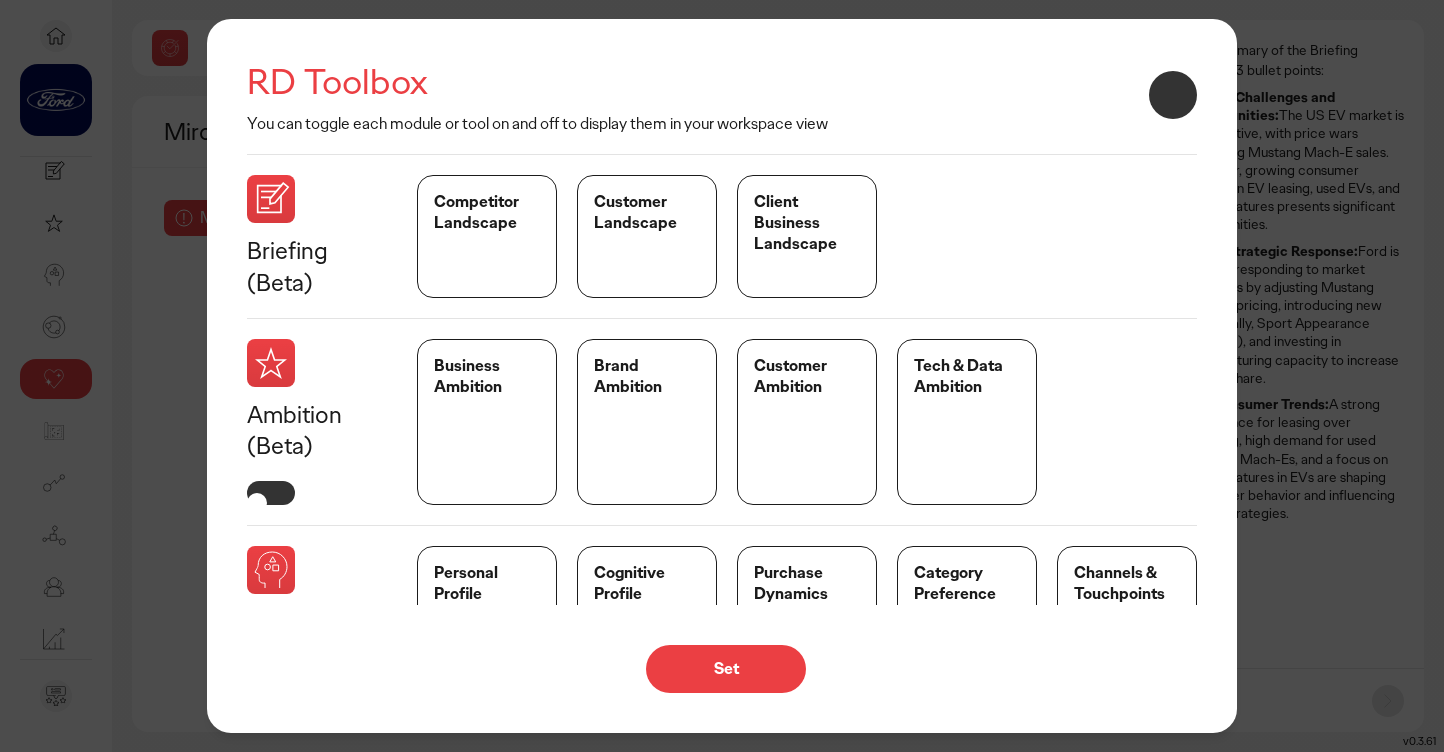 scroll, scrollTop: 26, scrollLeft: 0, axis: vertical 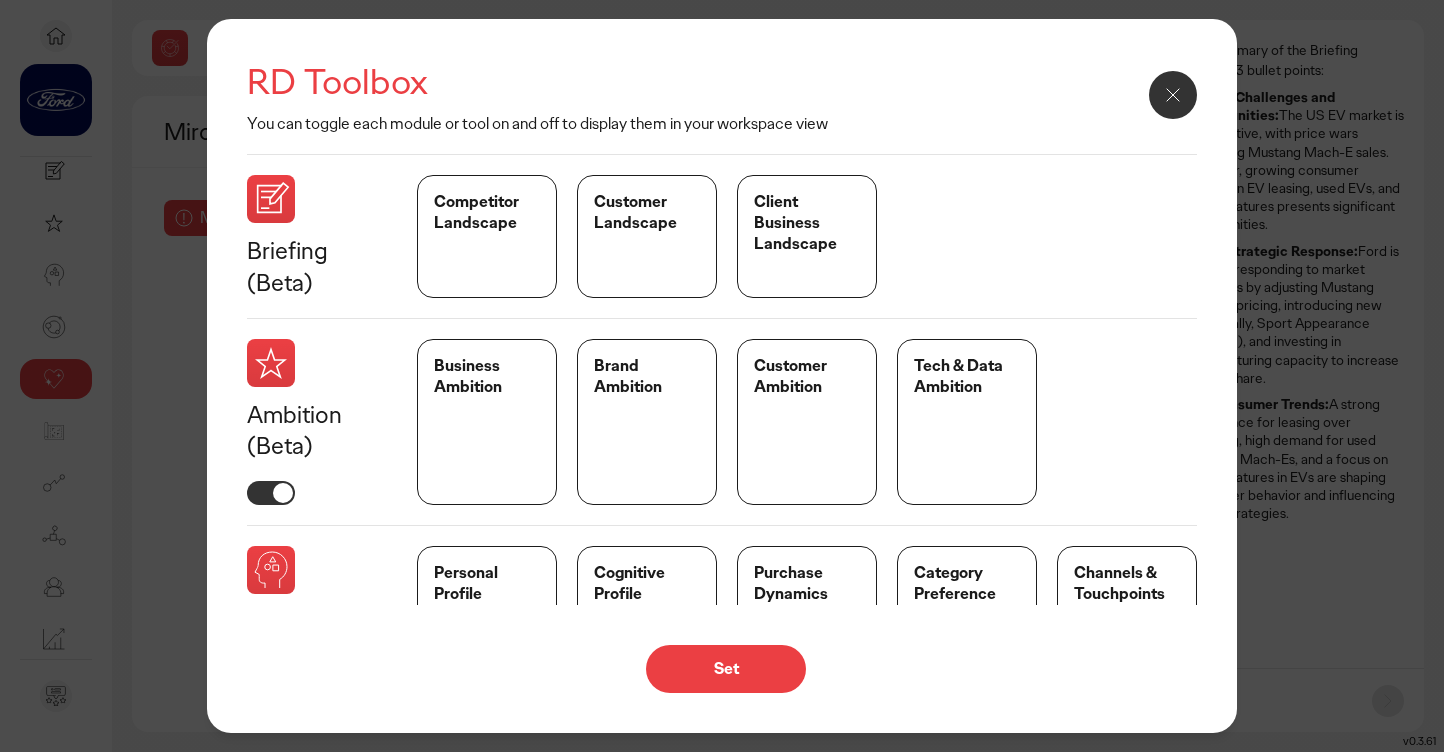 click 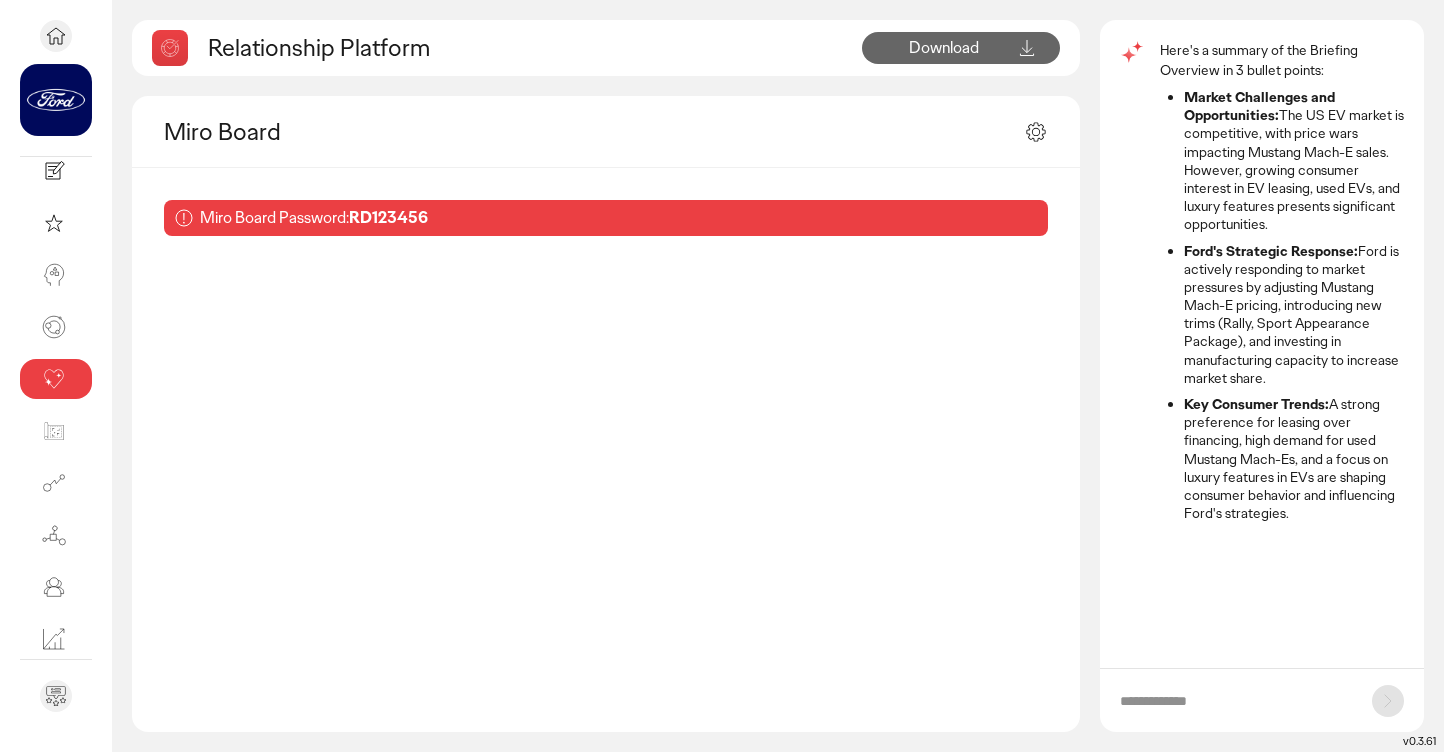 type 